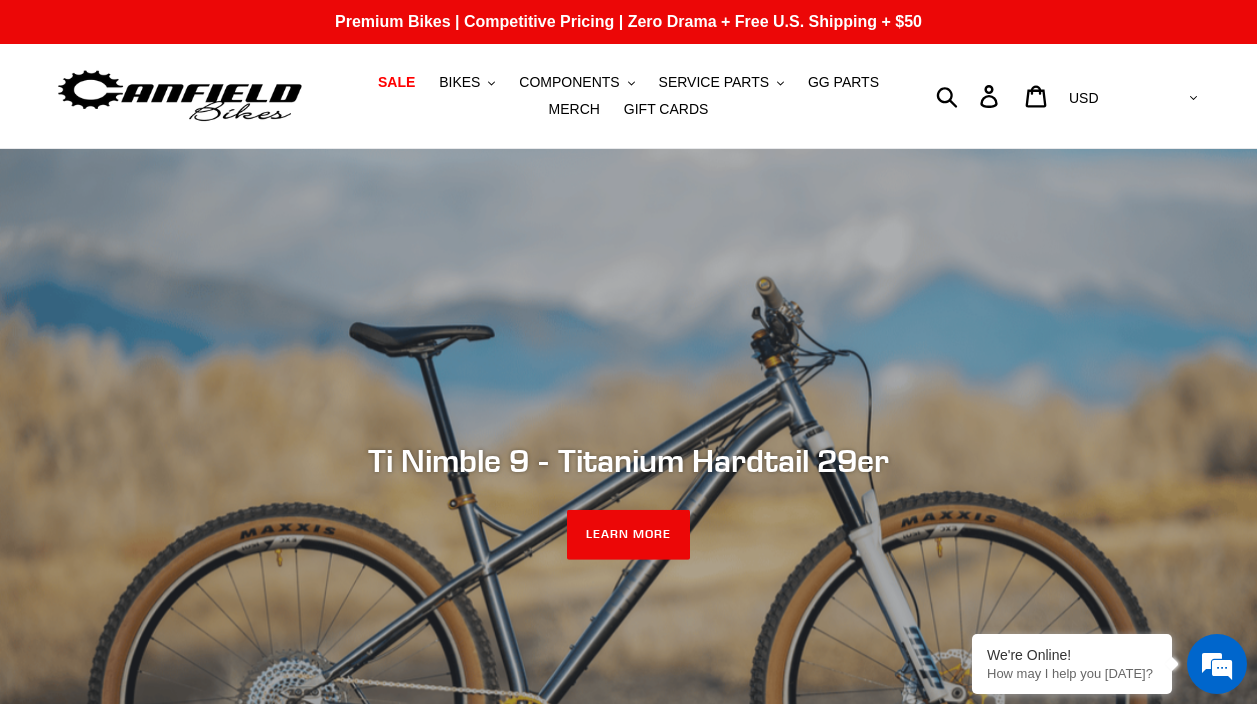 scroll, scrollTop: 0, scrollLeft: 0, axis: both 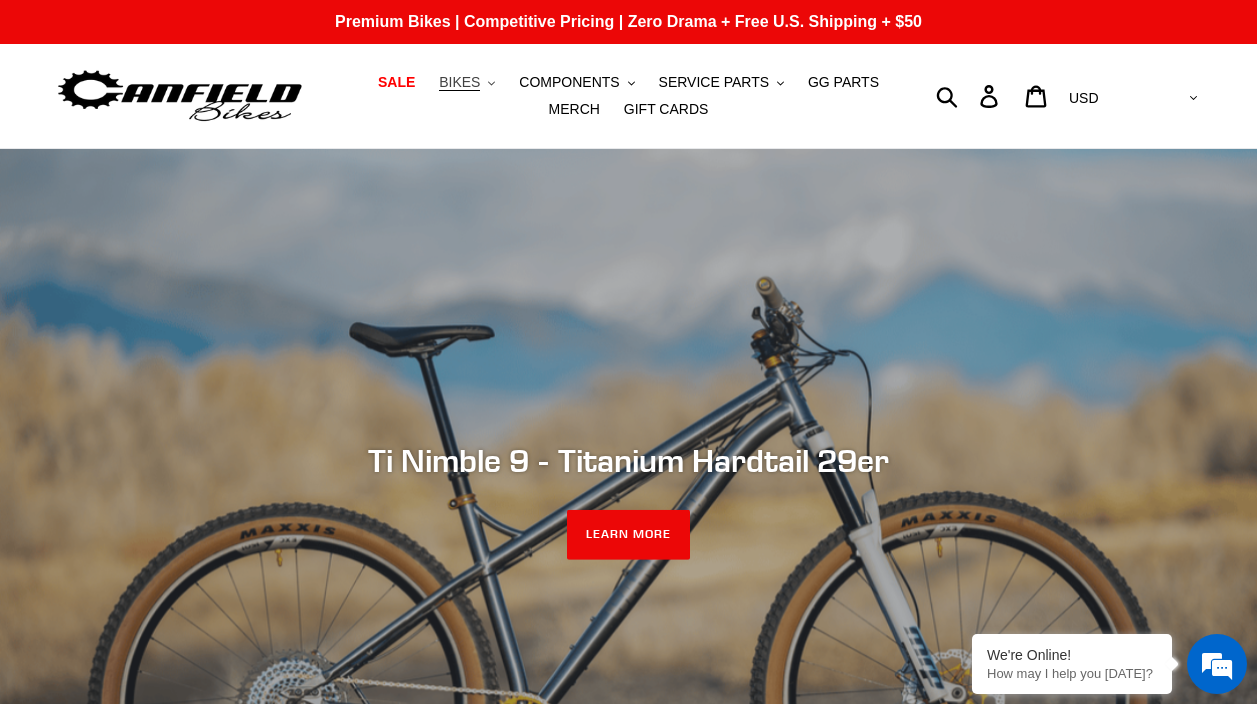 click on "BIKES" at bounding box center [459, 82] 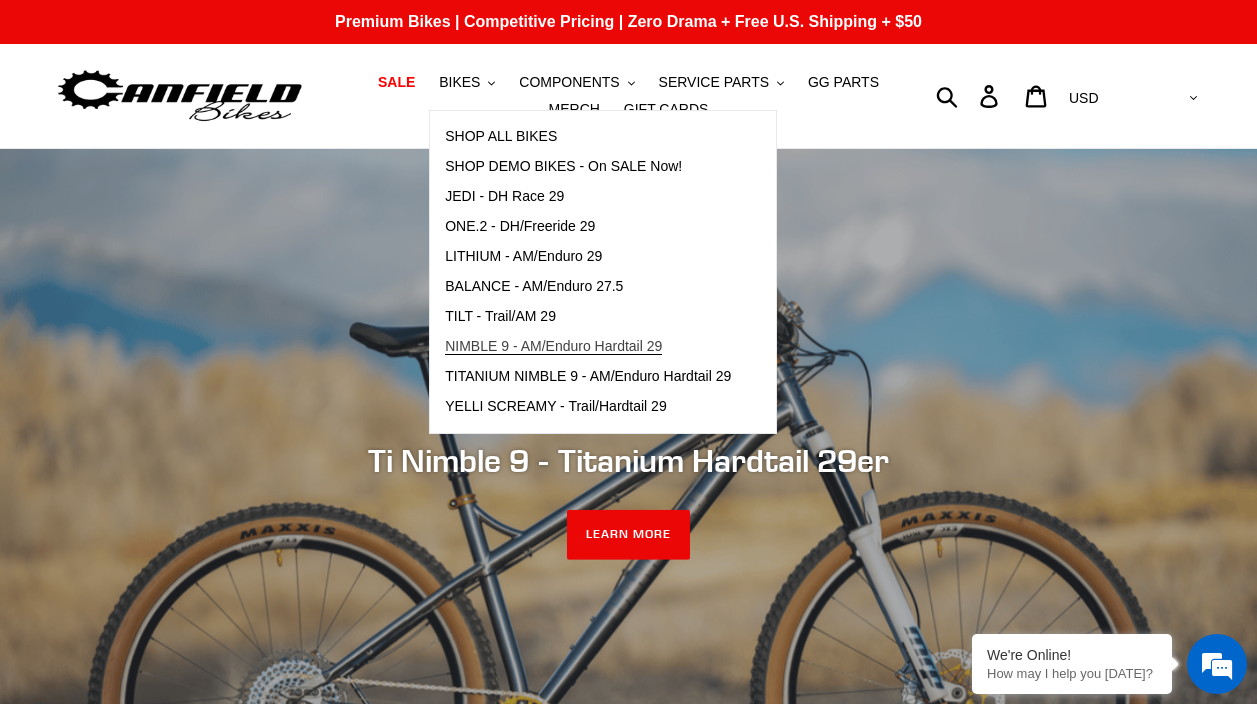 click on "NIMBLE 9 - AM/Enduro Hardtail 29" at bounding box center (553, 346) 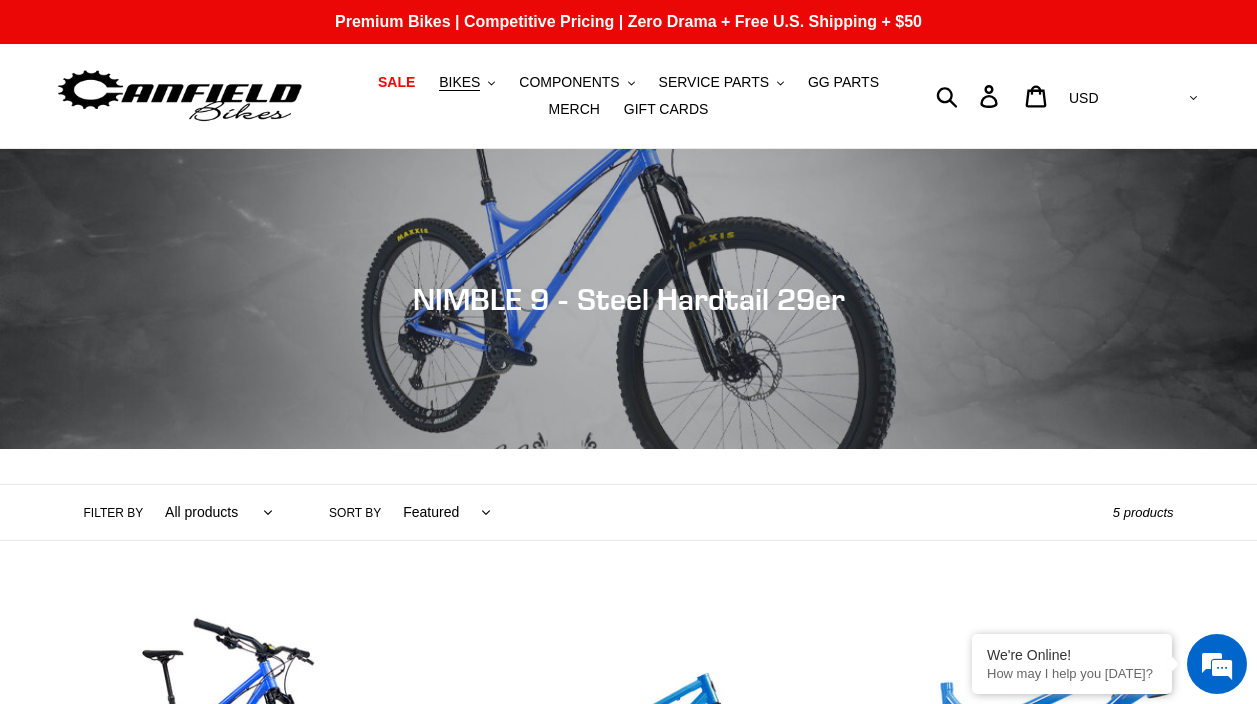 scroll, scrollTop: 0, scrollLeft: 0, axis: both 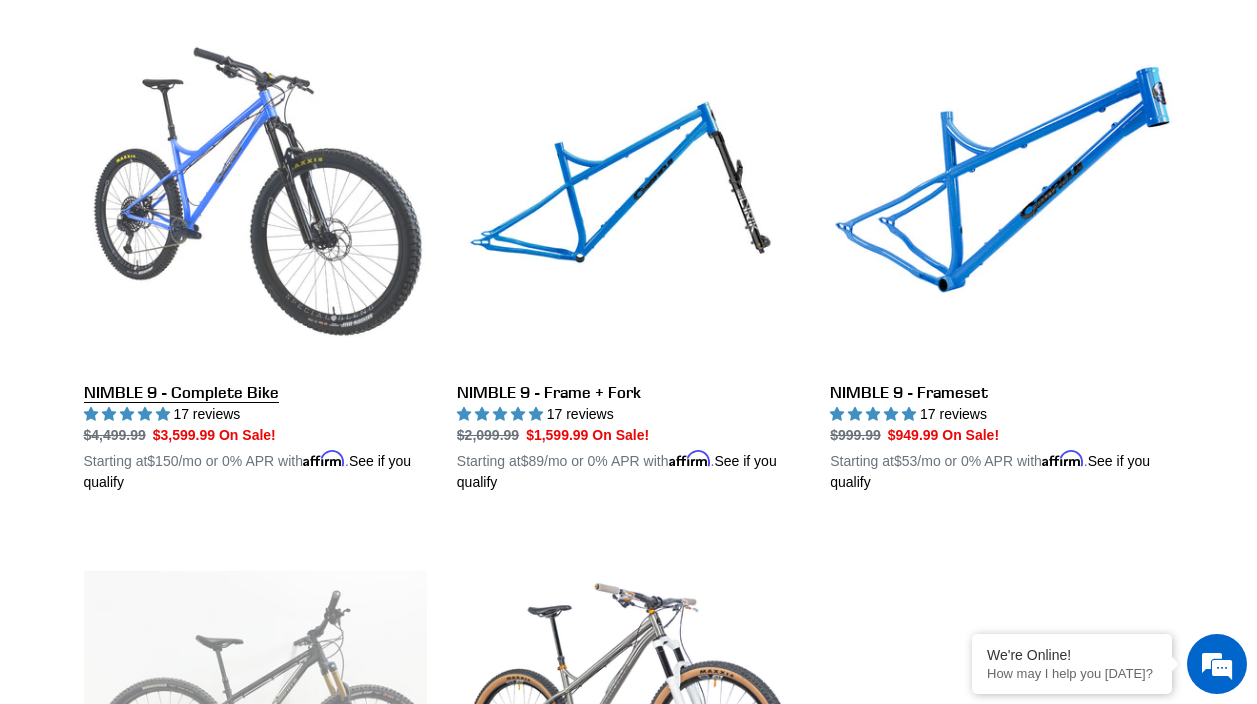 click on "NIMBLE 9 - Complete Bike" at bounding box center (255, 259) 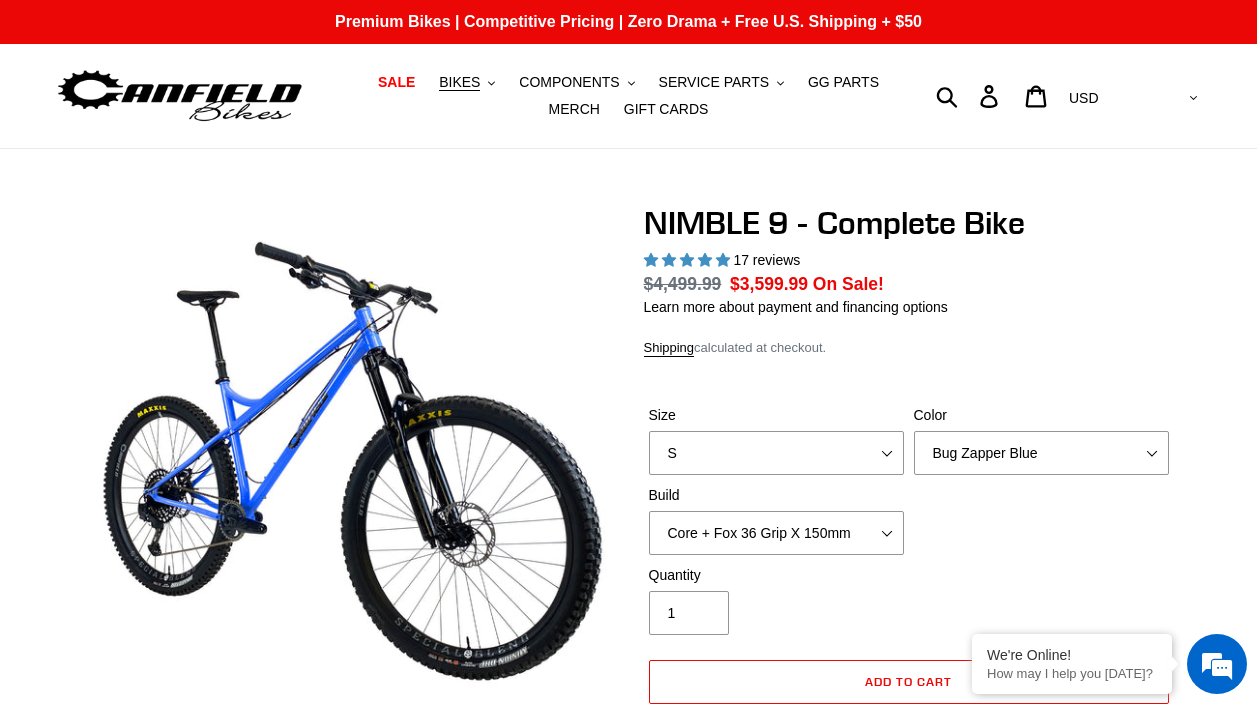 scroll, scrollTop: 0, scrollLeft: 0, axis: both 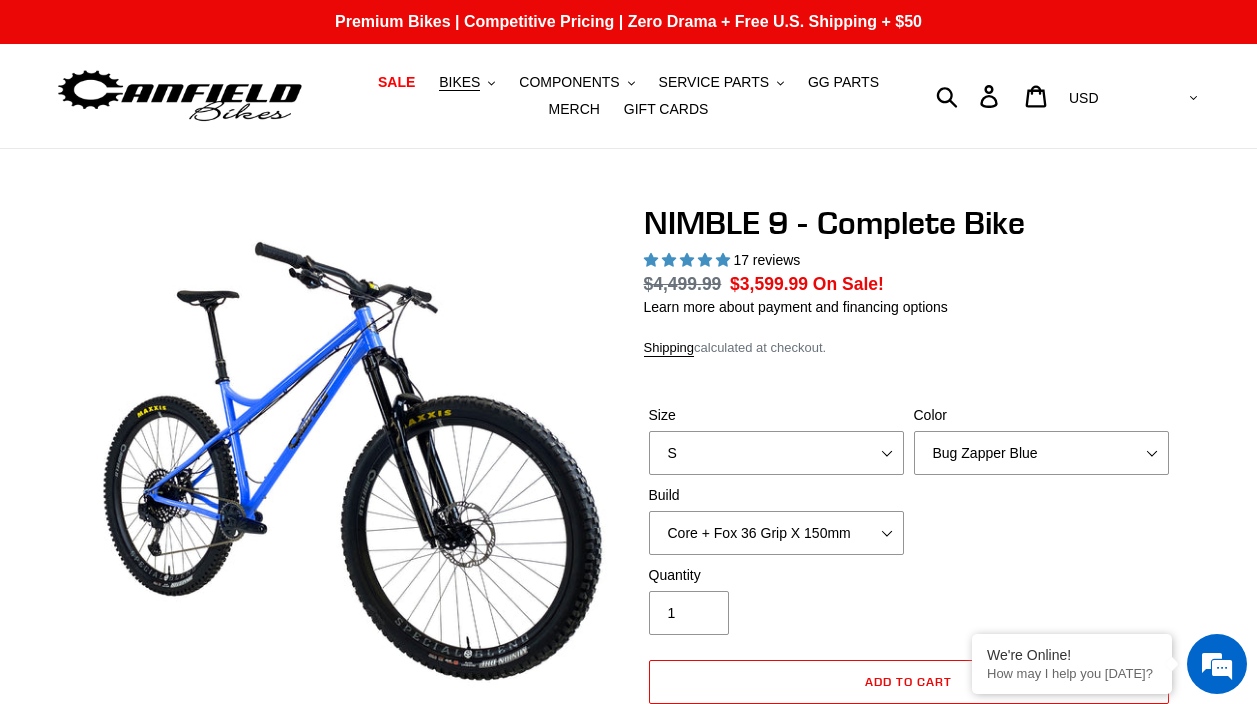 select on "highest-rating" 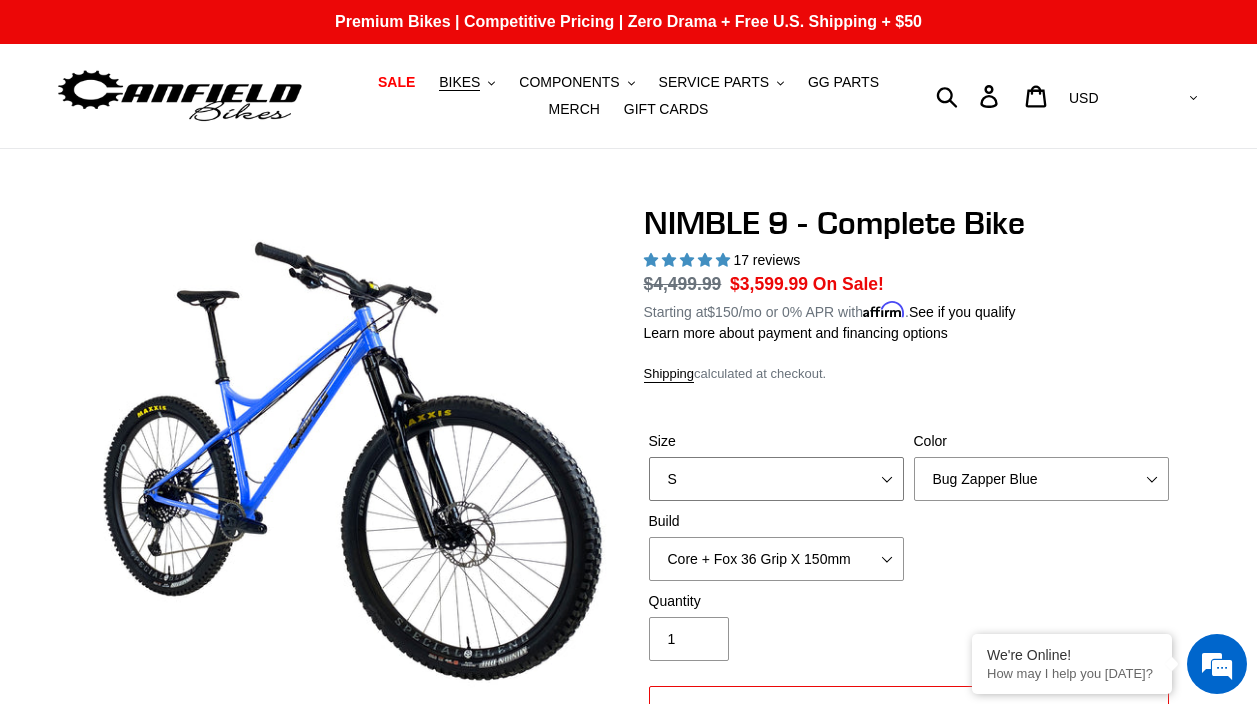 select on "XL" 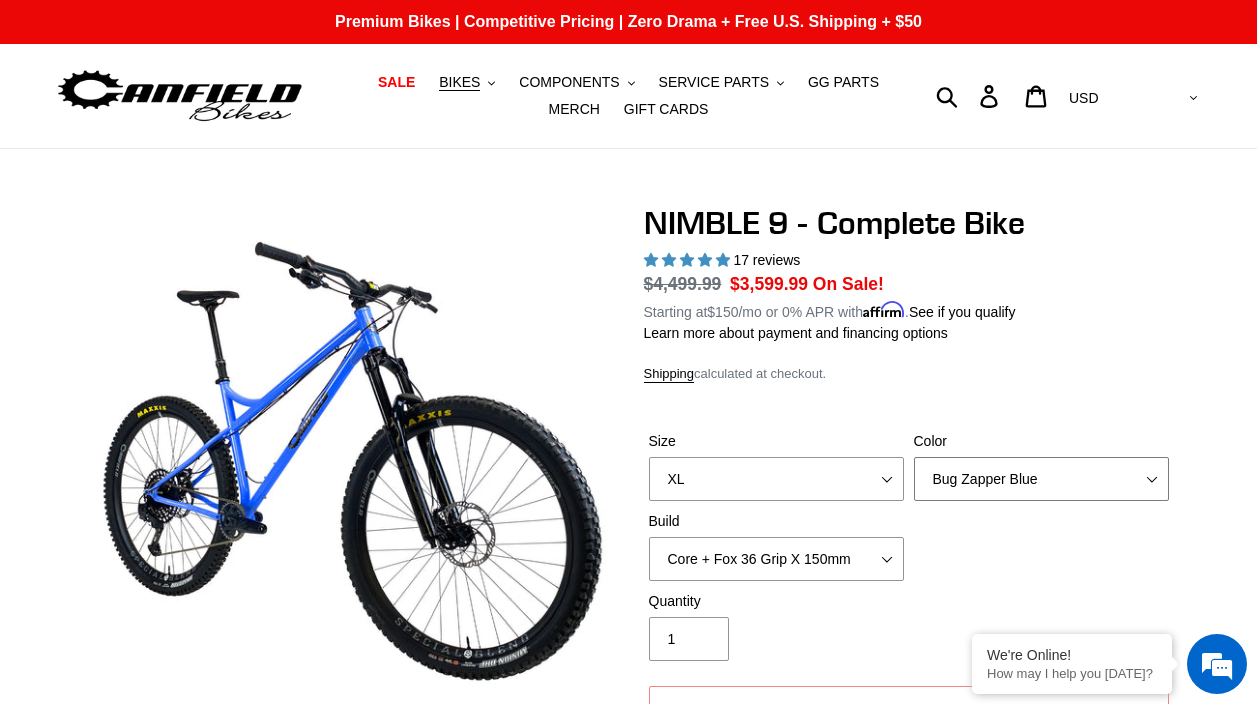 select on "Purple Haze - Sold Out" 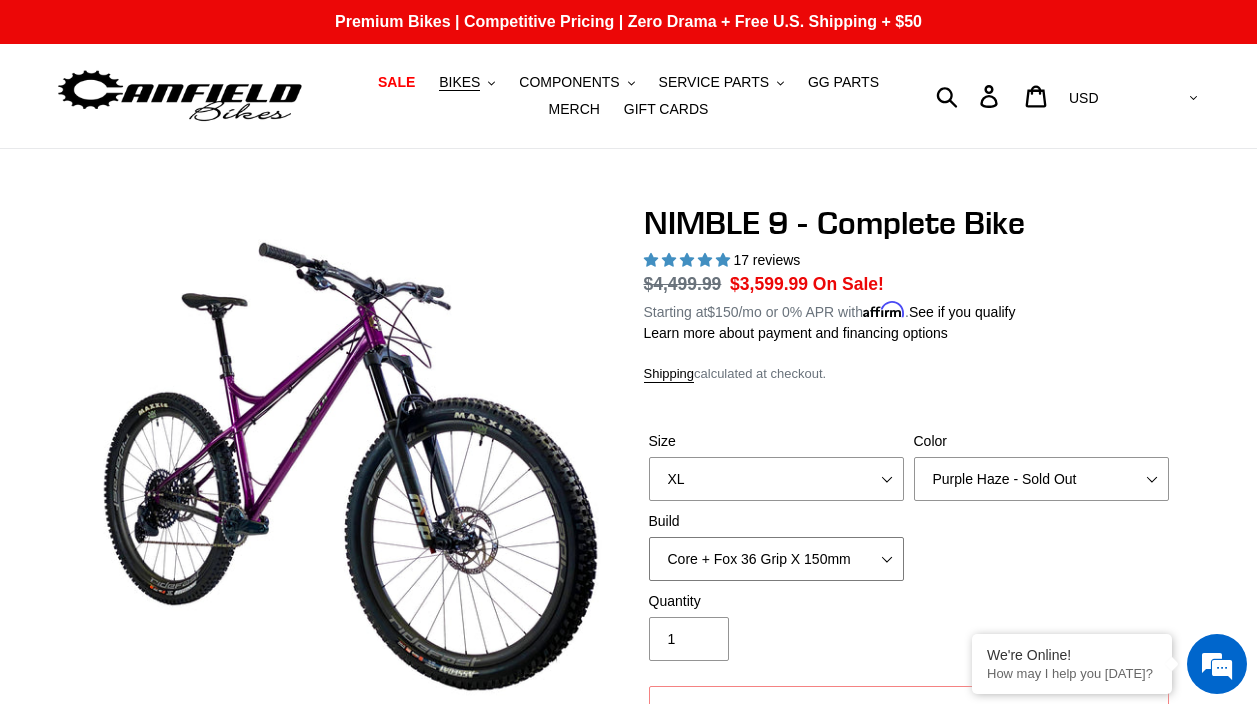 scroll, scrollTop: 0, scrollLeft: 0, axis: both 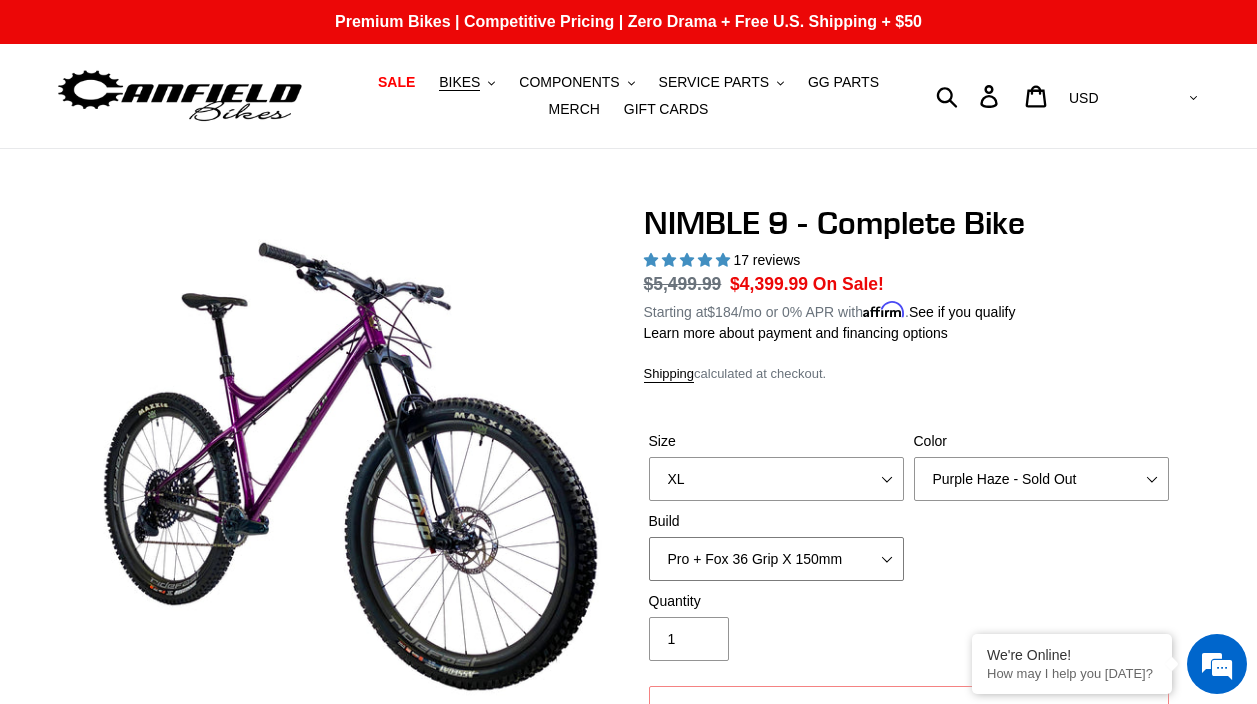 select on "Core + Fox 36 Grip X 150mm" 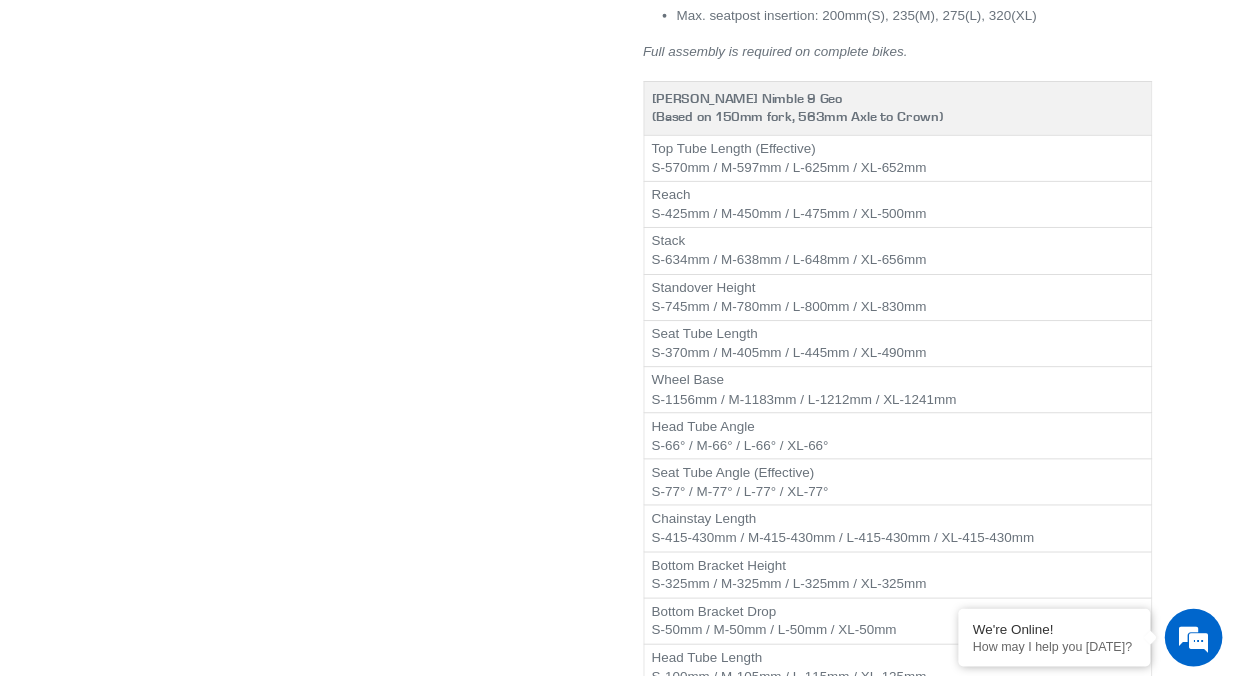scroll, scrollTop: 2431, scrollLeft: 0, axis: vertical 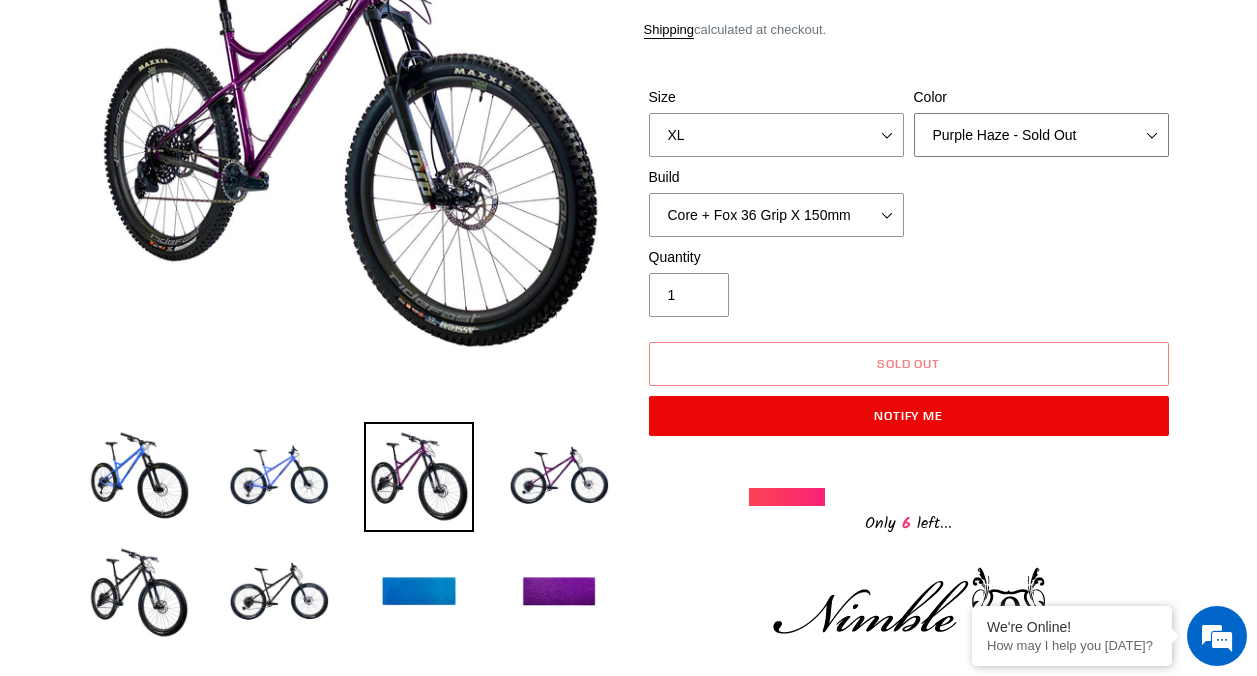 select on "Galaxy Black" 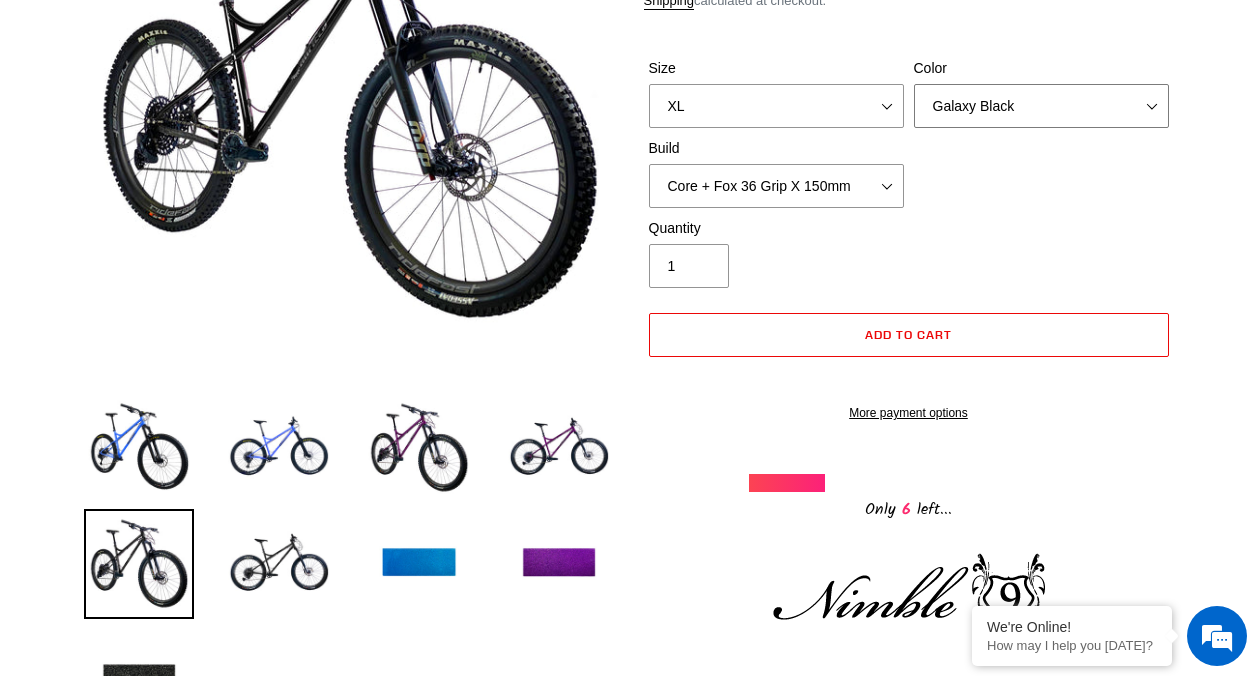 scroll, scrollTop: 303, scrollLeft: 0, axis: vertical 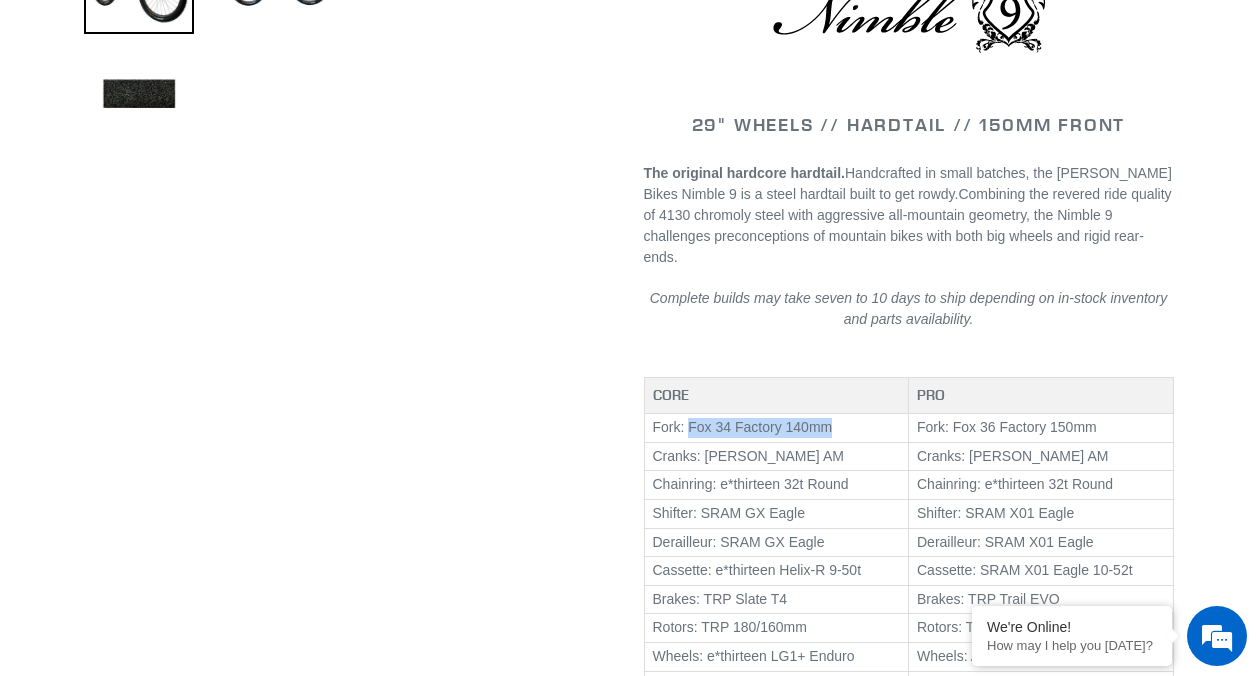 drag, startPoint x: 688, startPoint y: 443, endPoint x: 845, endPoint y: 439, distance: 157.05095 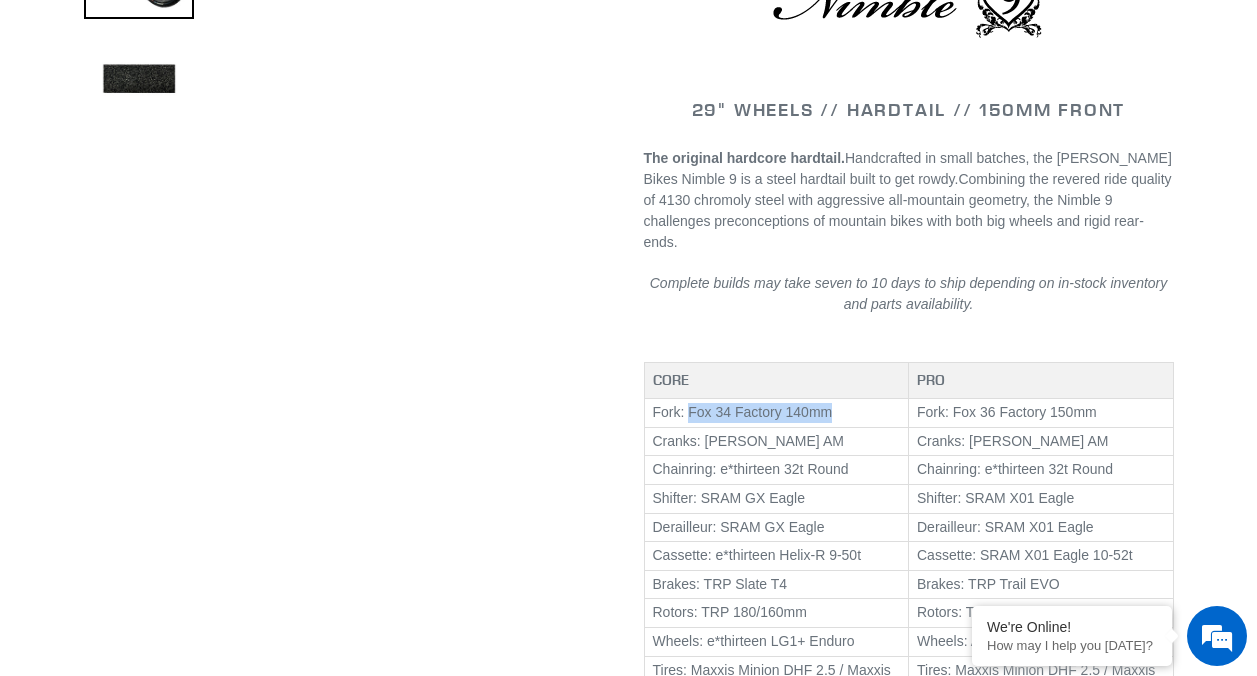scroll, scrollTop: 980, scrollLeft: 0, axis: vertical 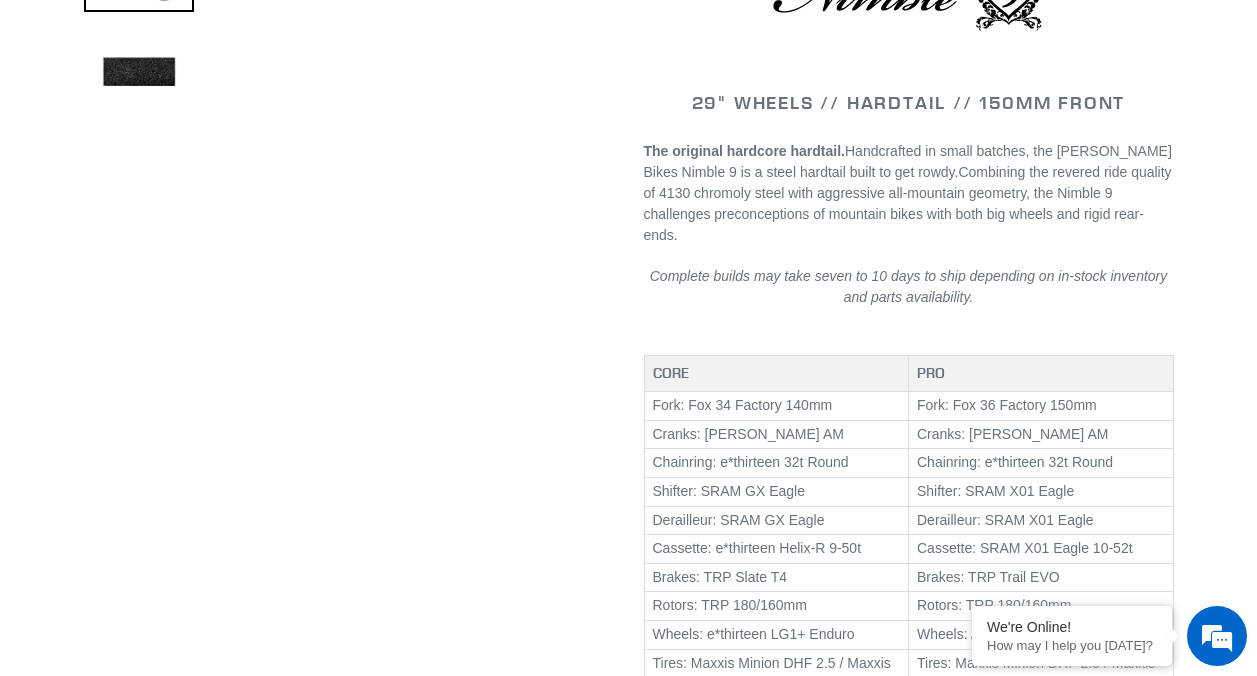 click at bounding box center [909, 341] 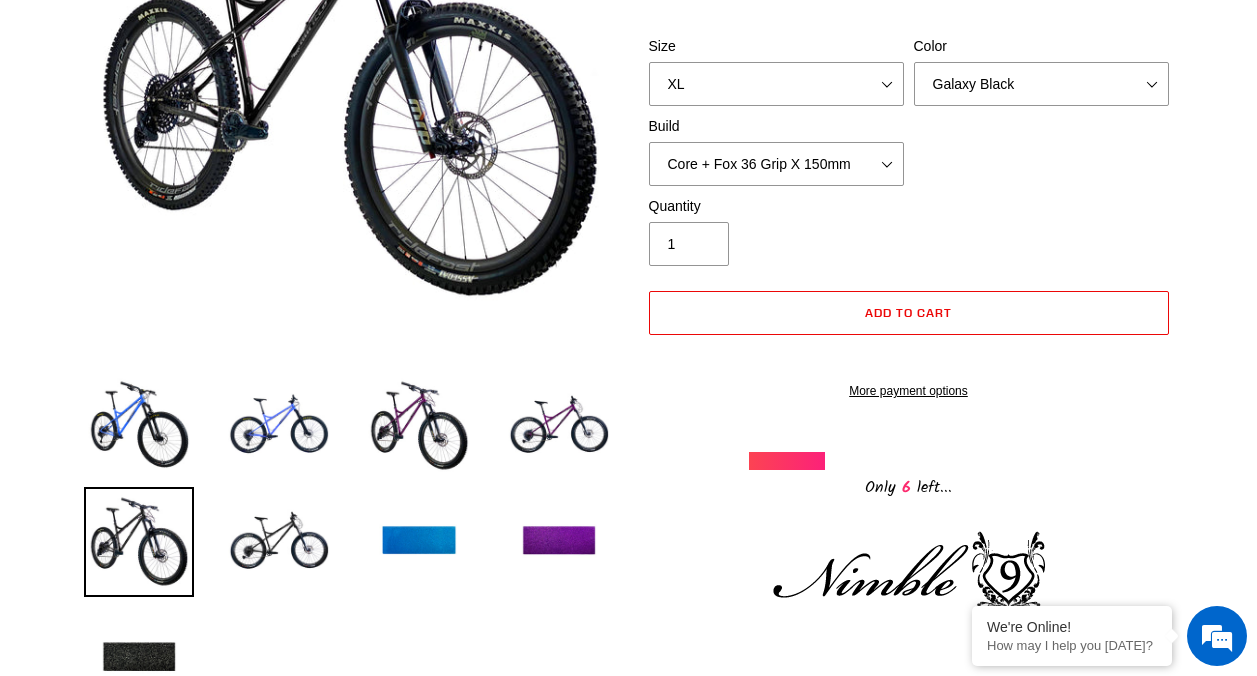 scroll, scrollTop: 380, scrollLeft: 0, axis: vertical 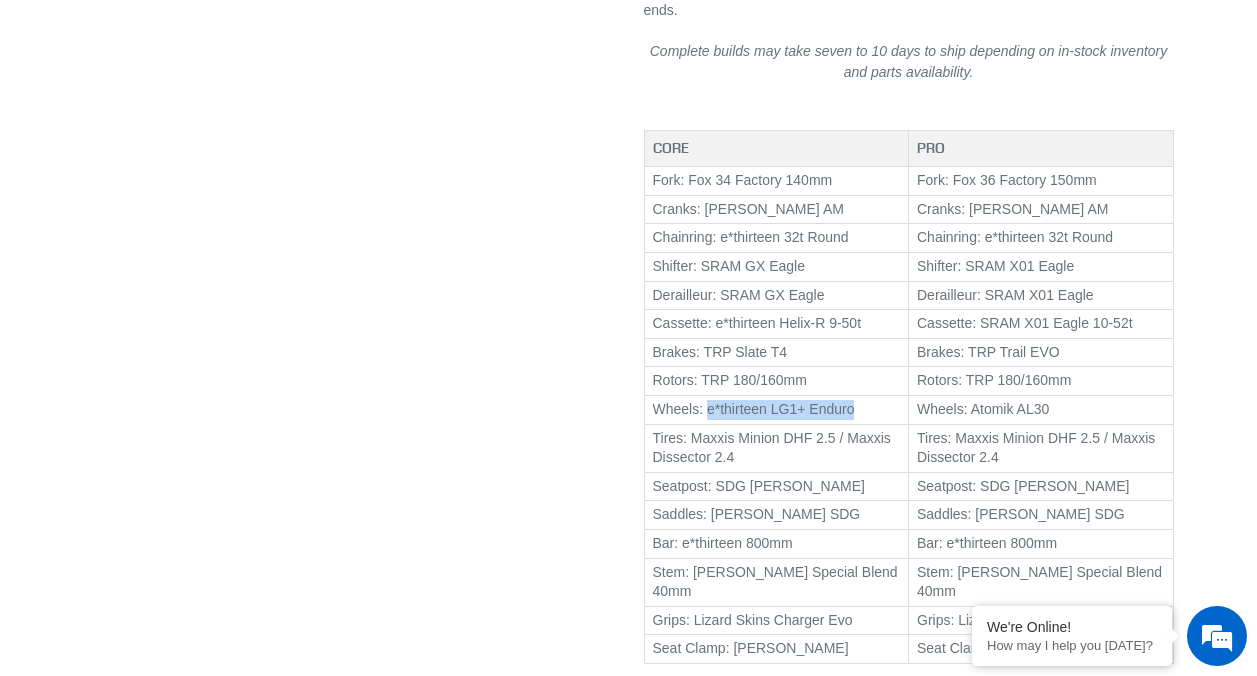 drag, startPoint x: 708, startPoint y: 421, endPoint x: 861, endPoint y: 425, distance: 153.05228 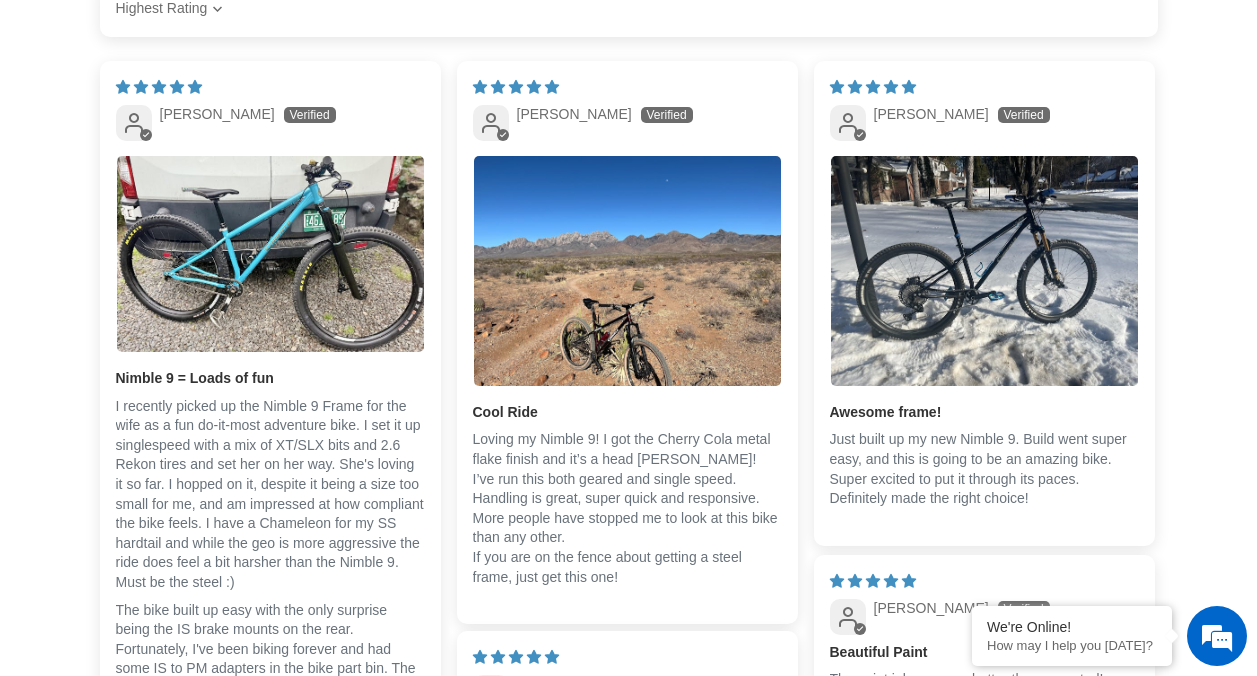 scroll, scrollTop: 3901, scrollLeft: 0, axis: vertical 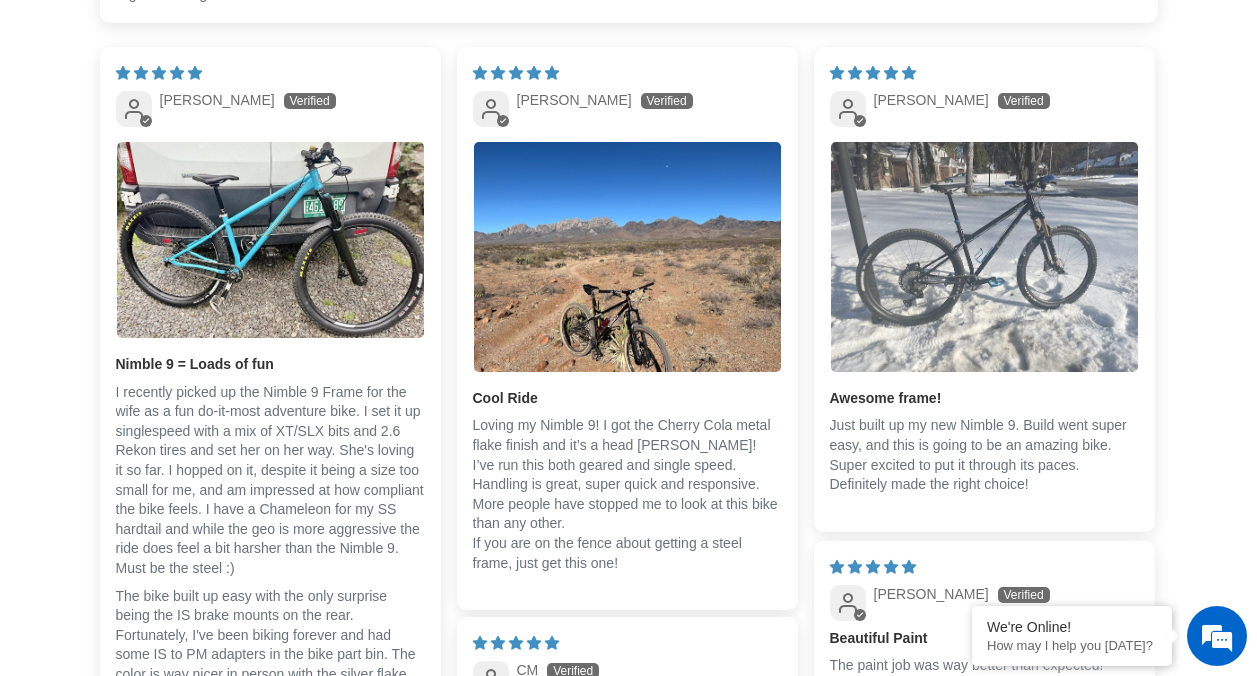 click at bounding box center [984, 257] 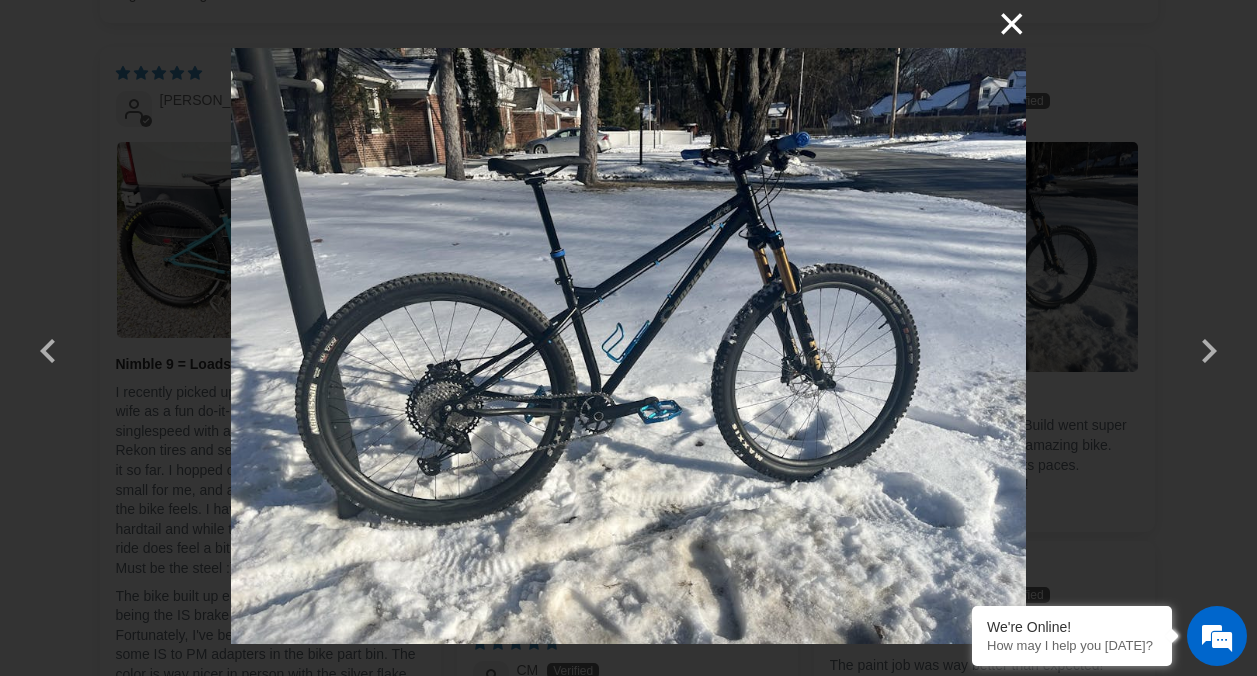 click on "×" at bounding box center [1002, 24] 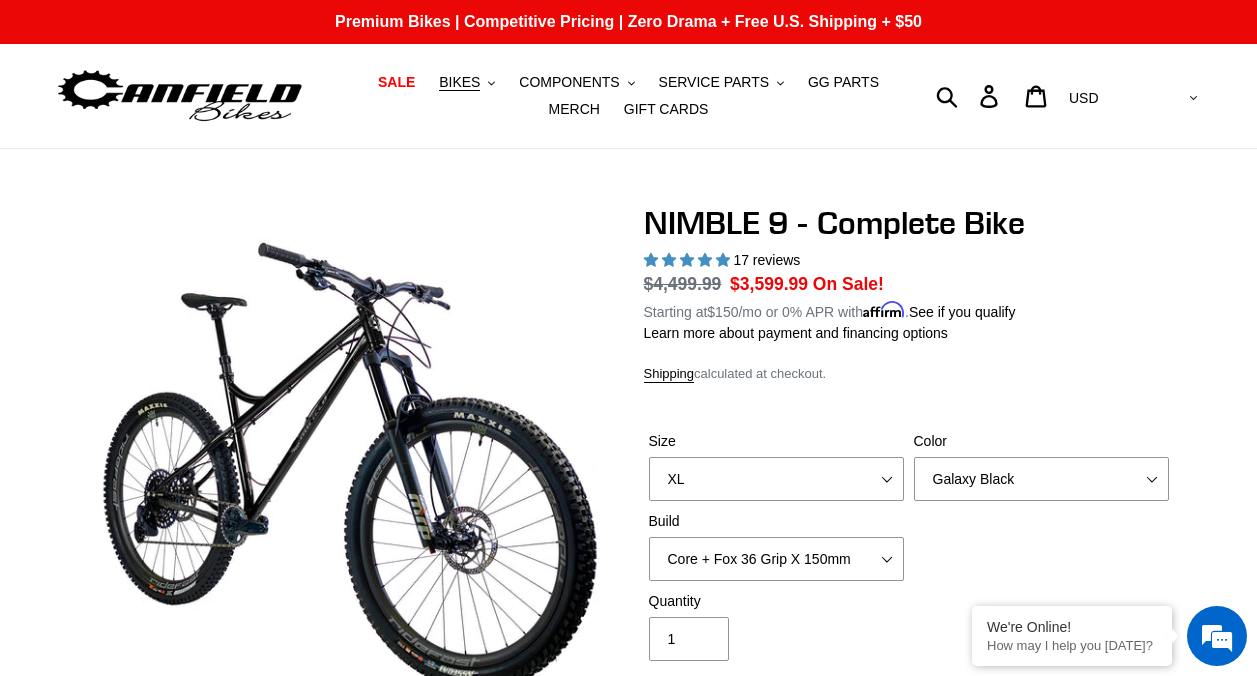 scroll, scrollTop: 3901, scrollLeft: 0, axis: vertical 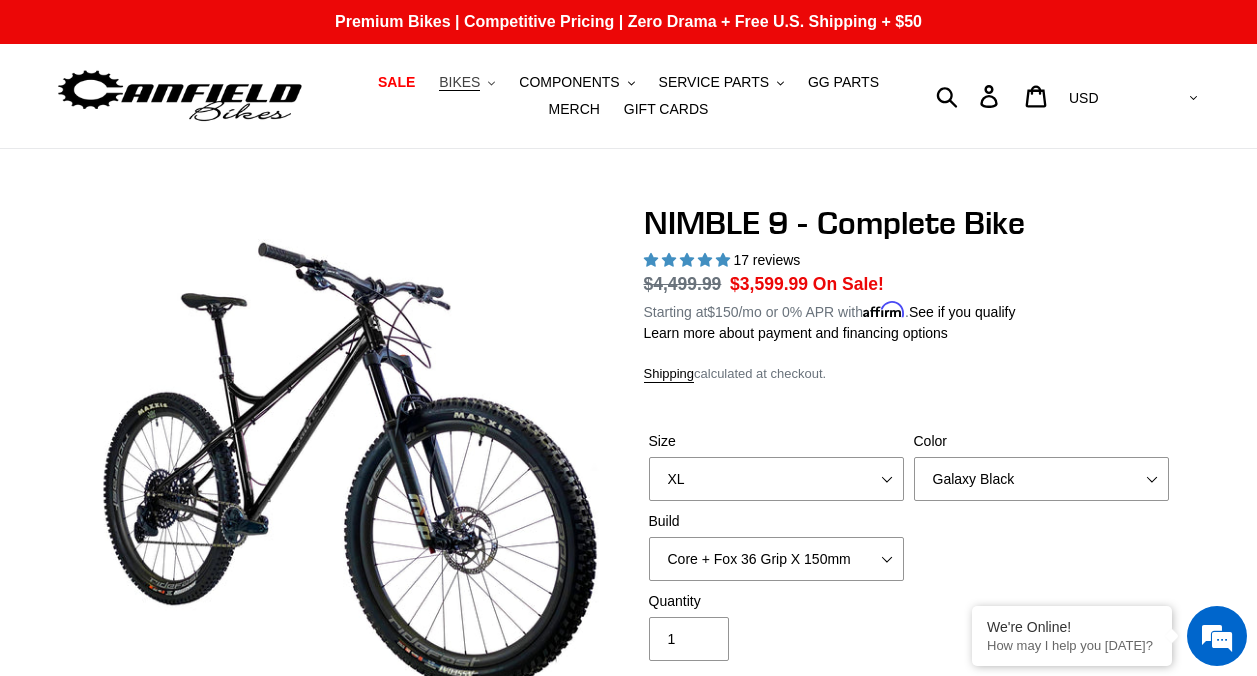 click on "BIKES .cls-1{fill:#231f20}" at bounding box center [467, 82] 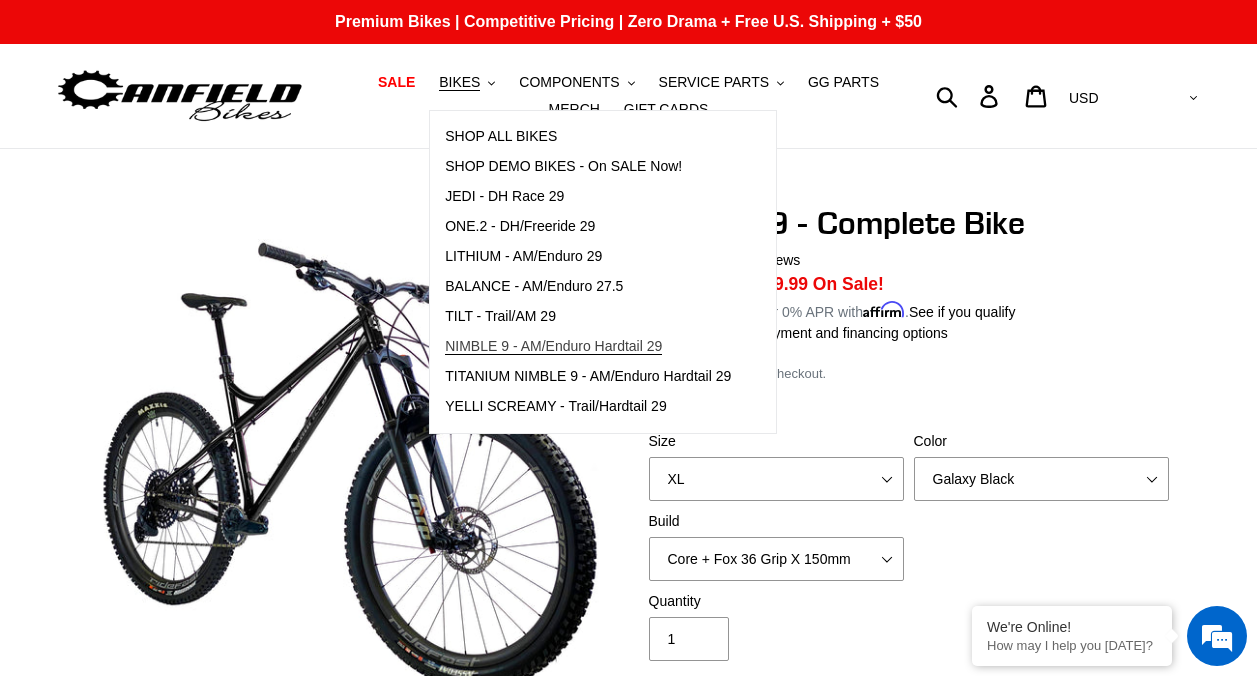 click on "NIMBLE 9 - AM/Enduro Hardtail 29" at bounding box center (553, 346) 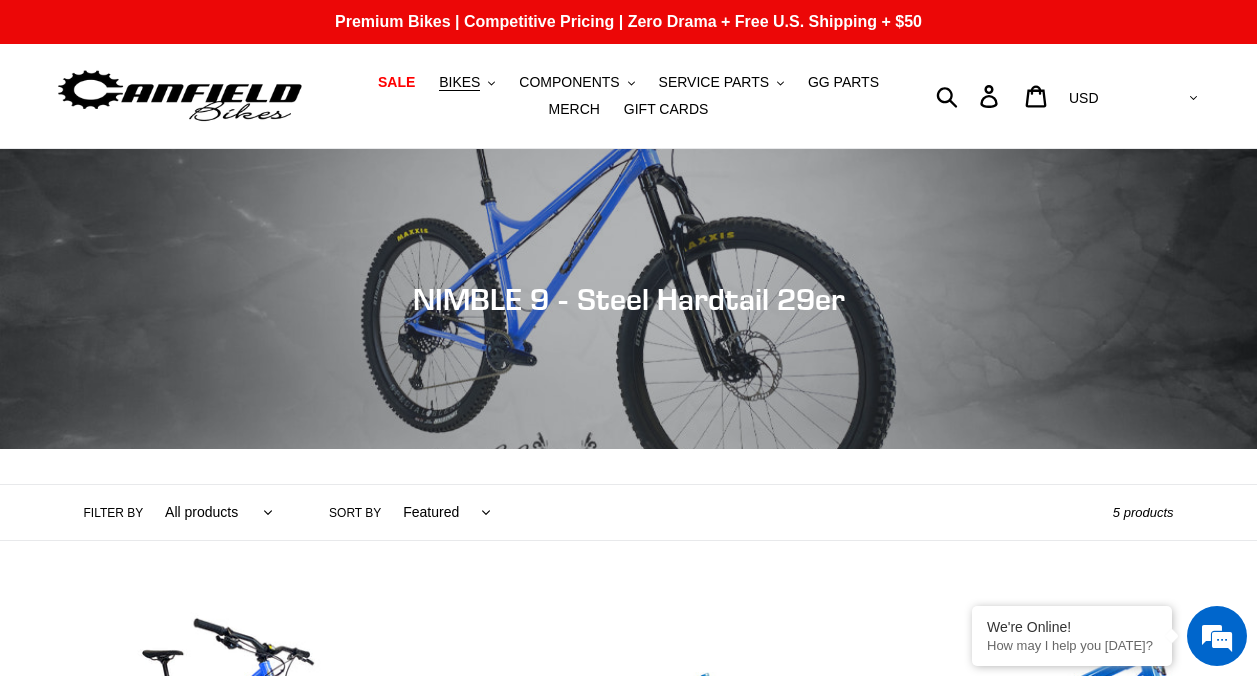scroll, scrollTop: 0, scrollLeft: 0, axis: both 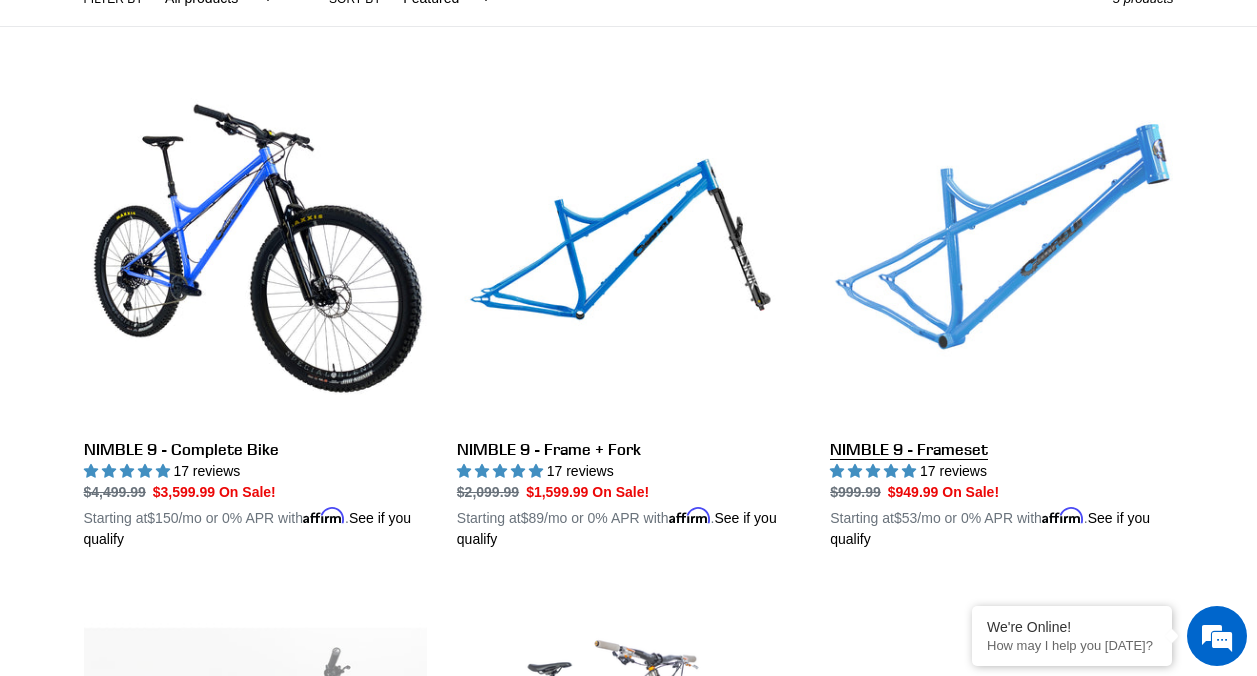 click on "NIMBLE 9 - Frameset" at bounding box center (1001, 316) 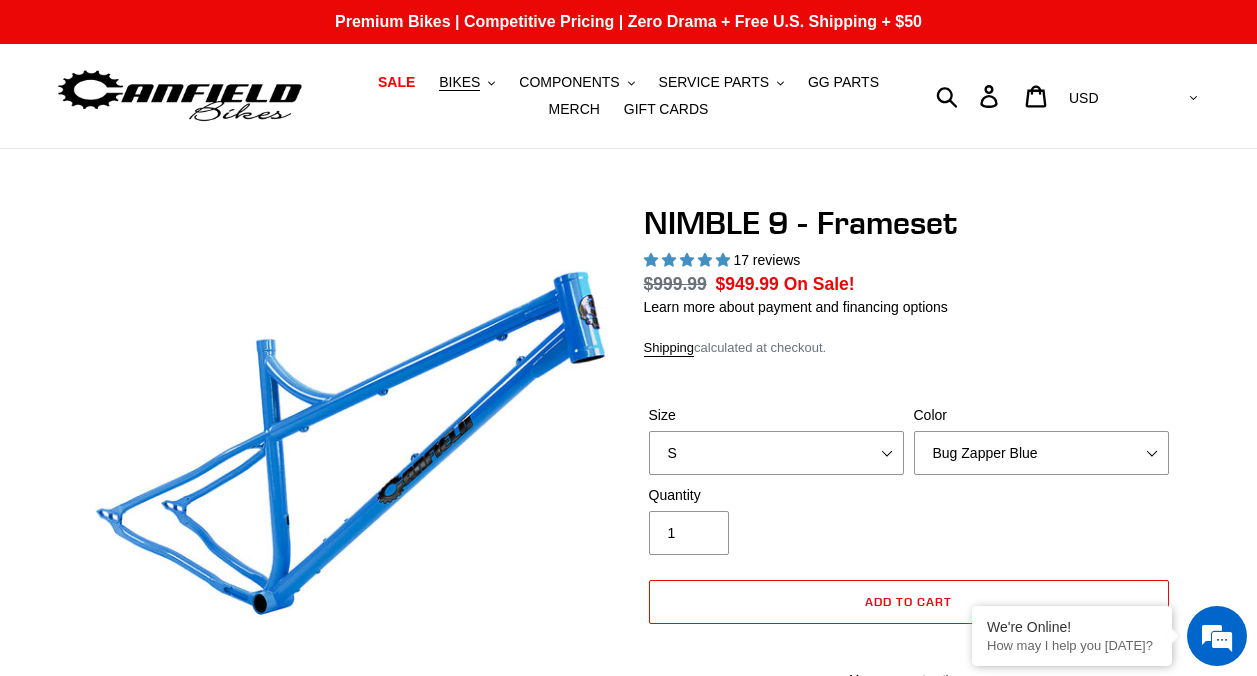scroll, scrollTop: 0, scrollLeft: 0, axis: both 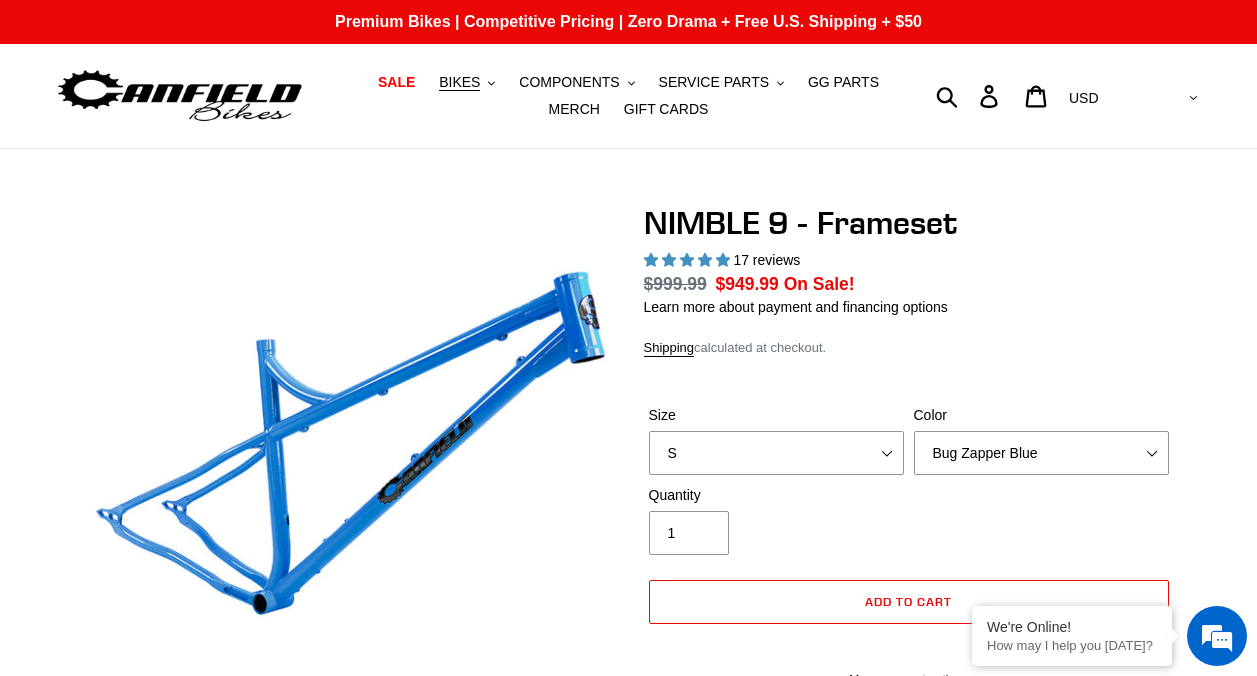 select on "highest-rating" 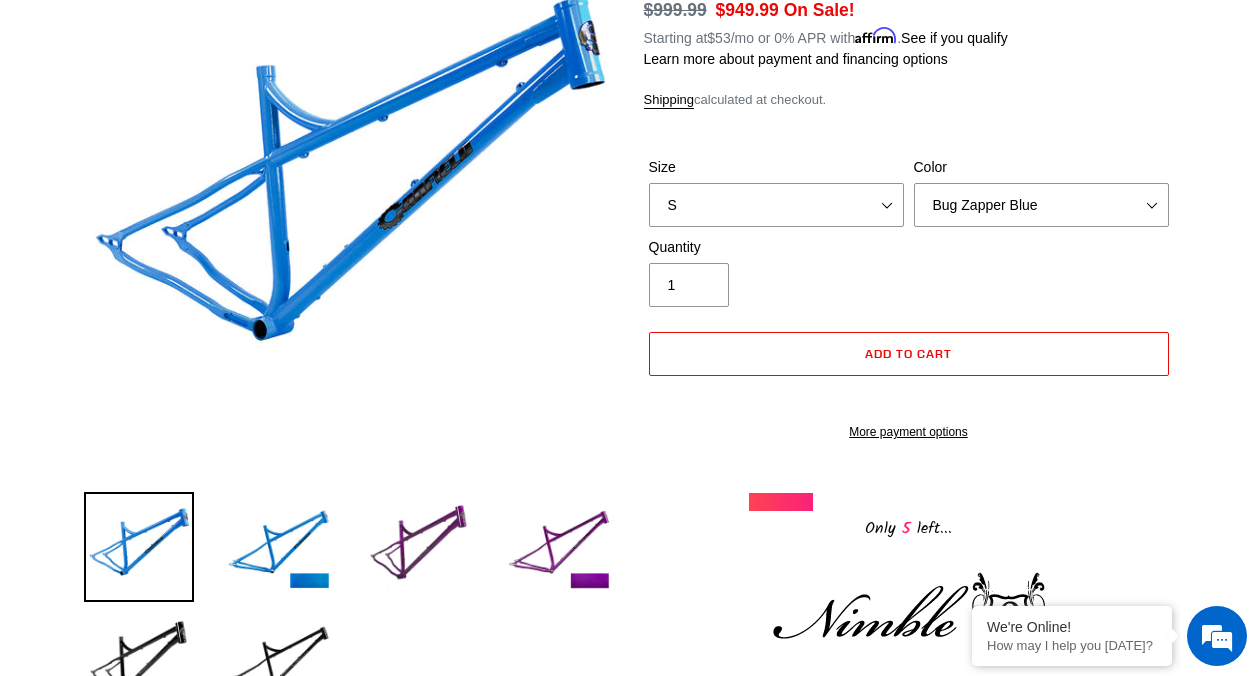 scroll, scrollTop: 275, scrollLeft: 0, axis: vertical 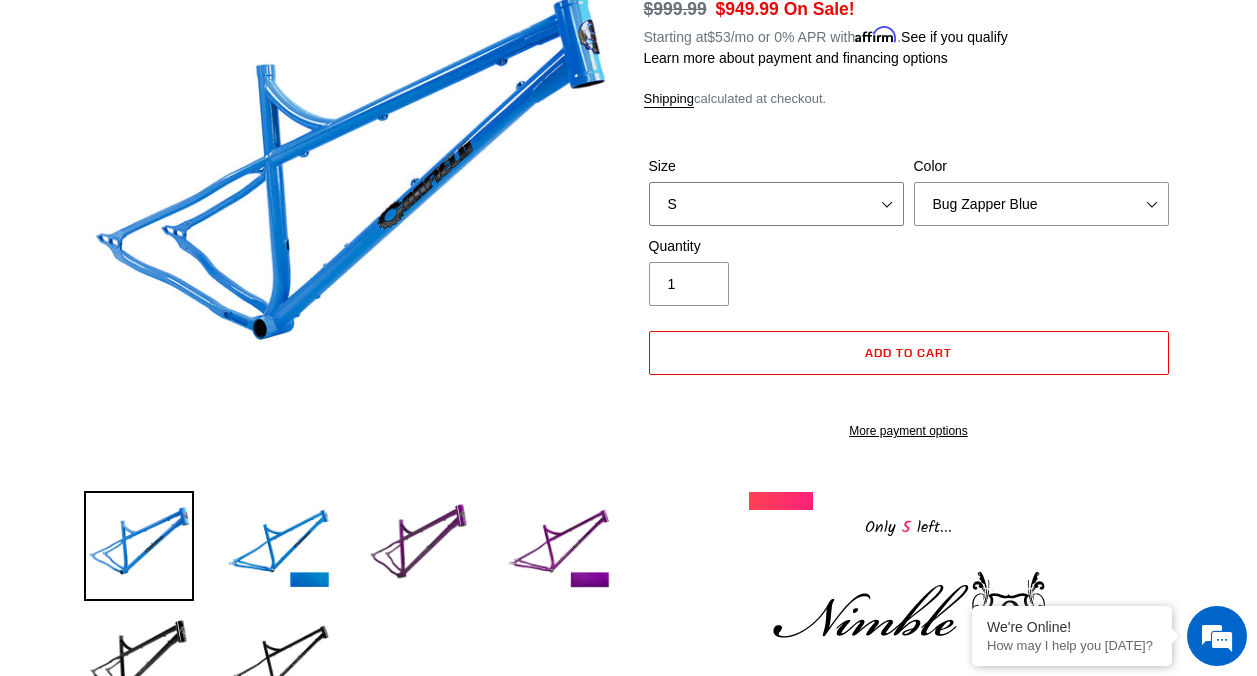 select on "XL" 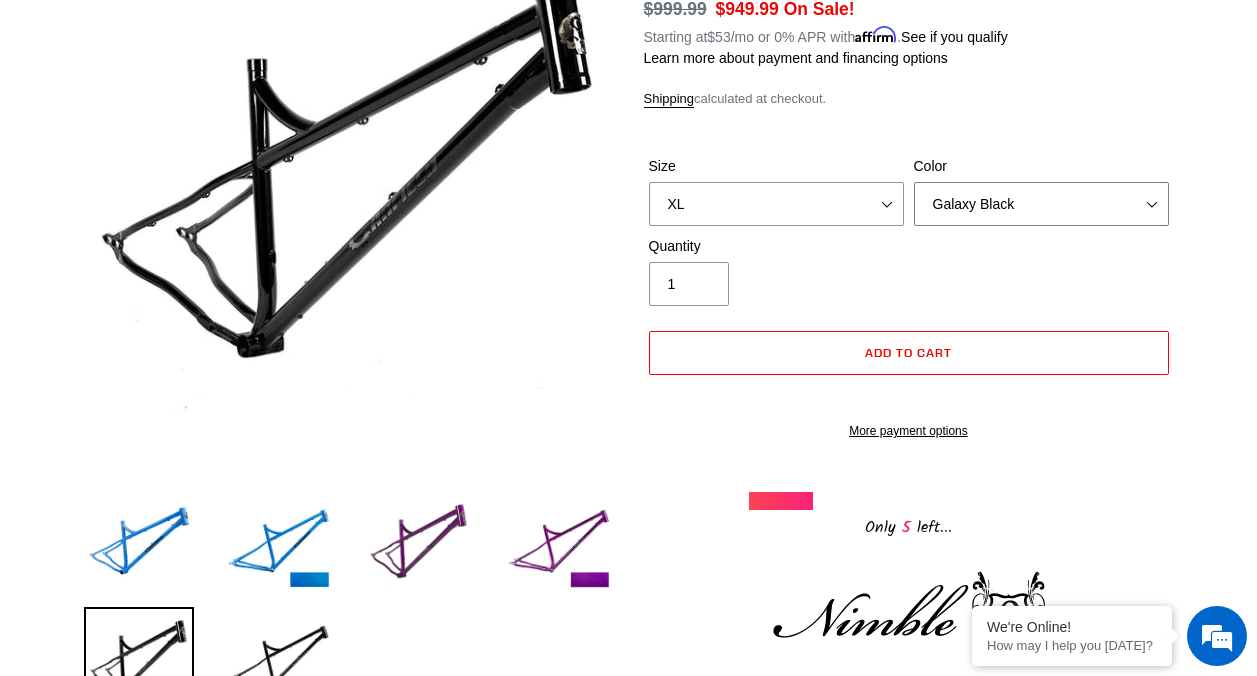 scroll, scrollTop: 0, scrollLeft: 0, axis: both 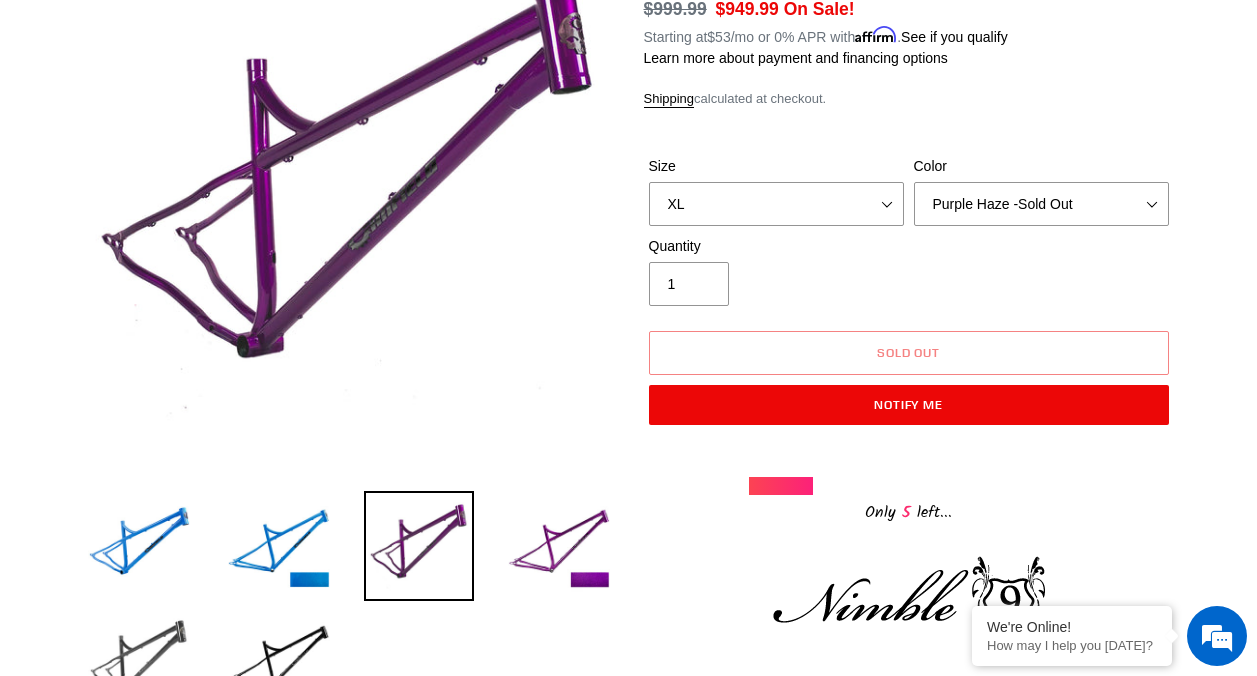 click at bounding box center [139, 662] 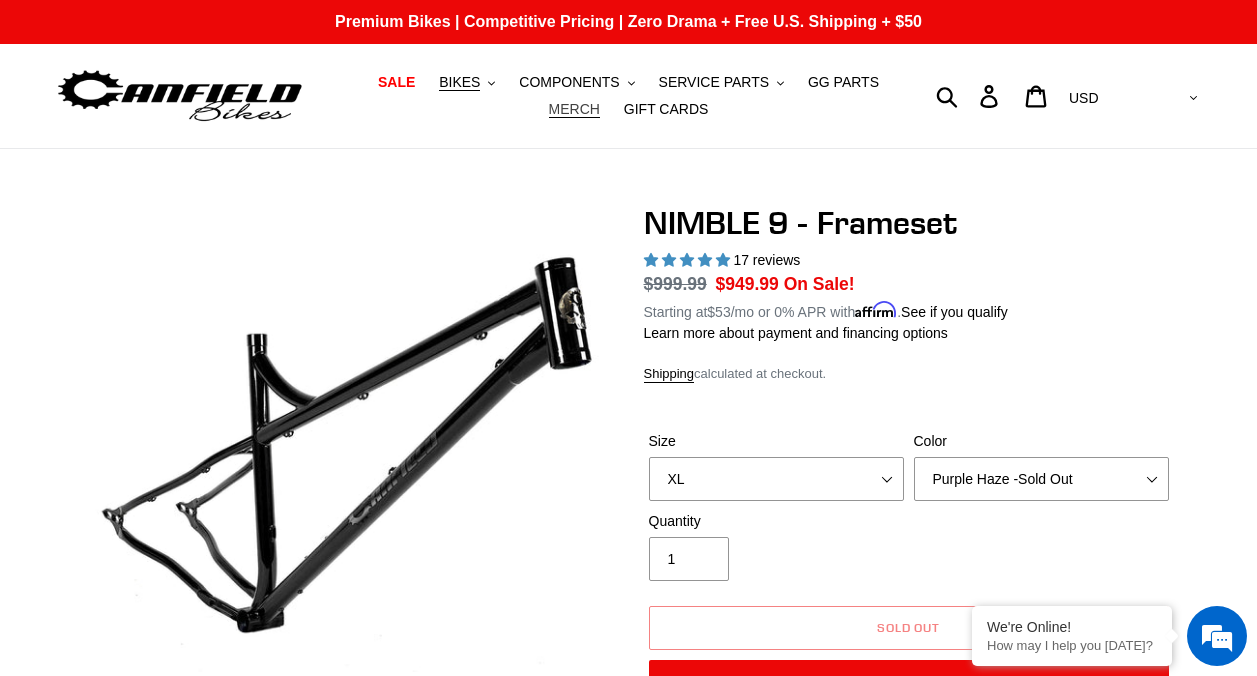 scroll, scrollTop: 0, scrollLeft: 0, axis: both 